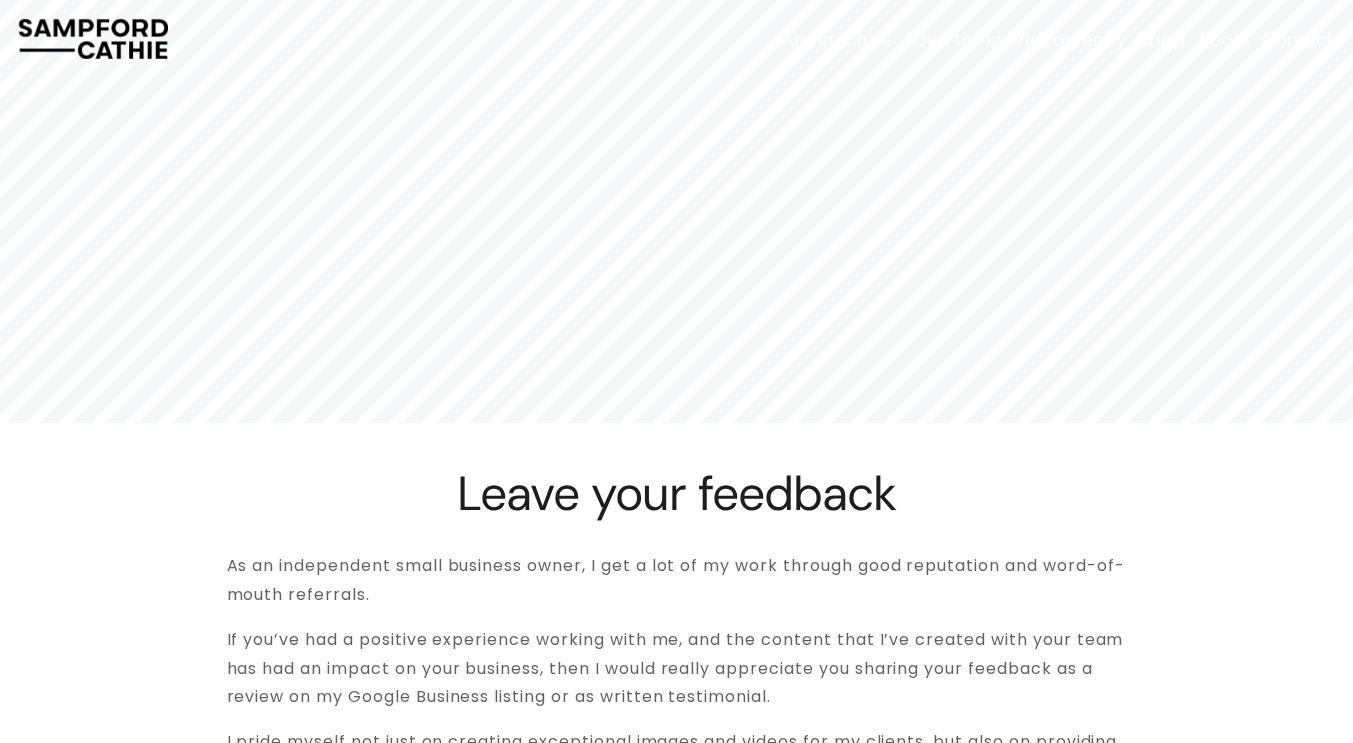 scroll, scrollTop: 249, scrollLeft: 0, axis: vertical 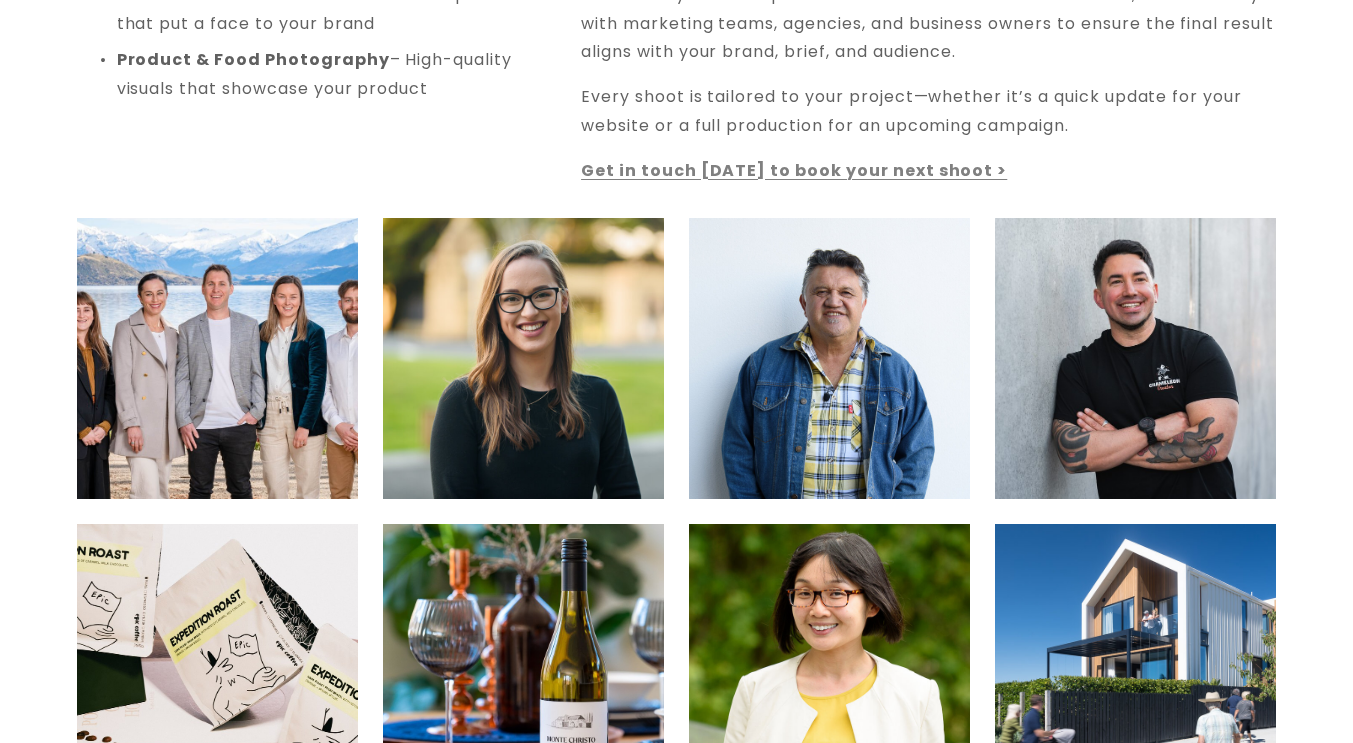 click at bounding box center [559, 358] 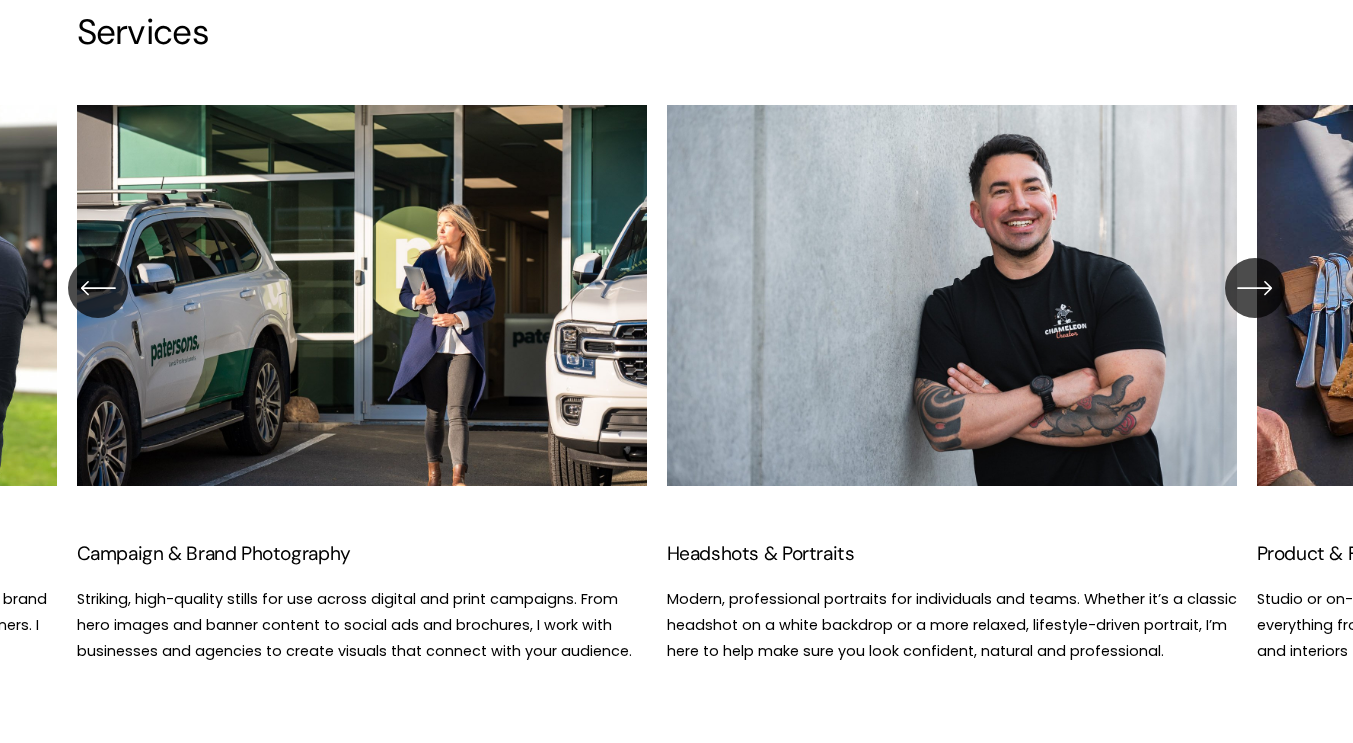 scroll, scrollTop: 2774, scrollLeft: 0, axis: vertical 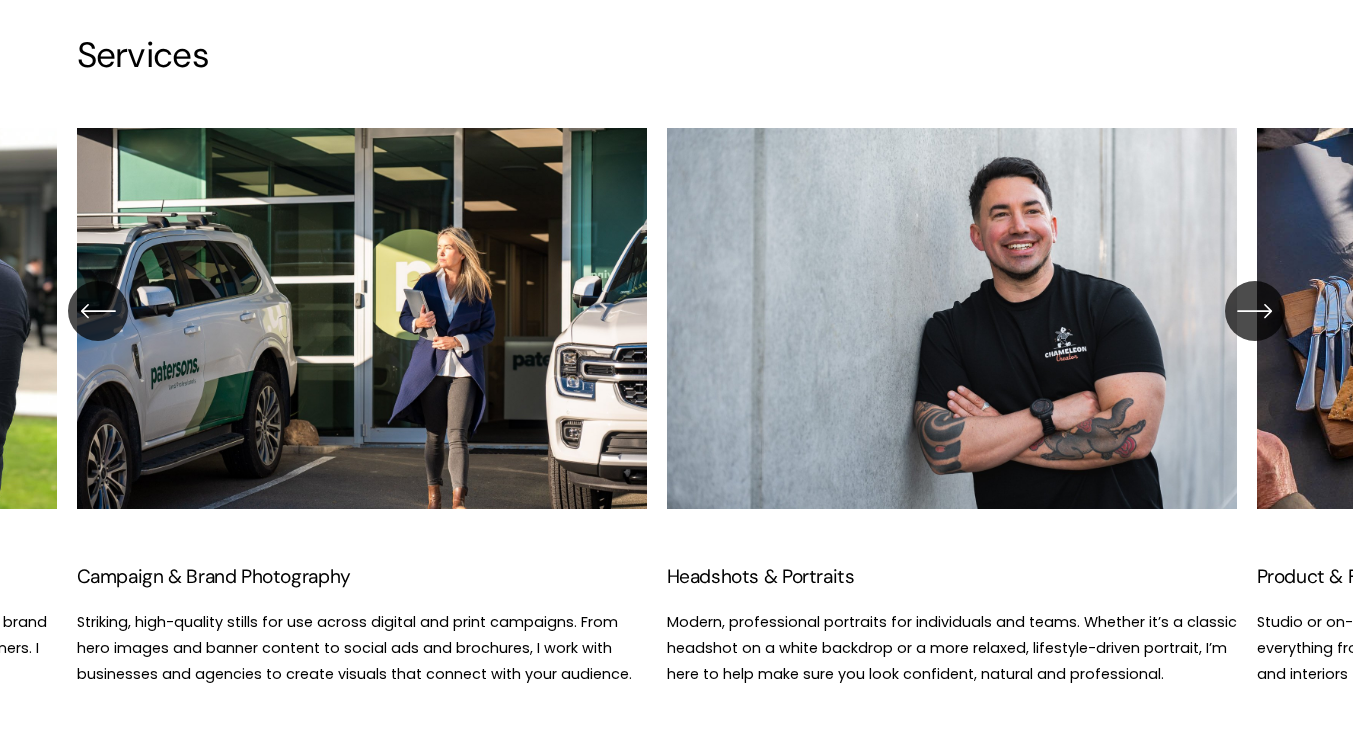 click 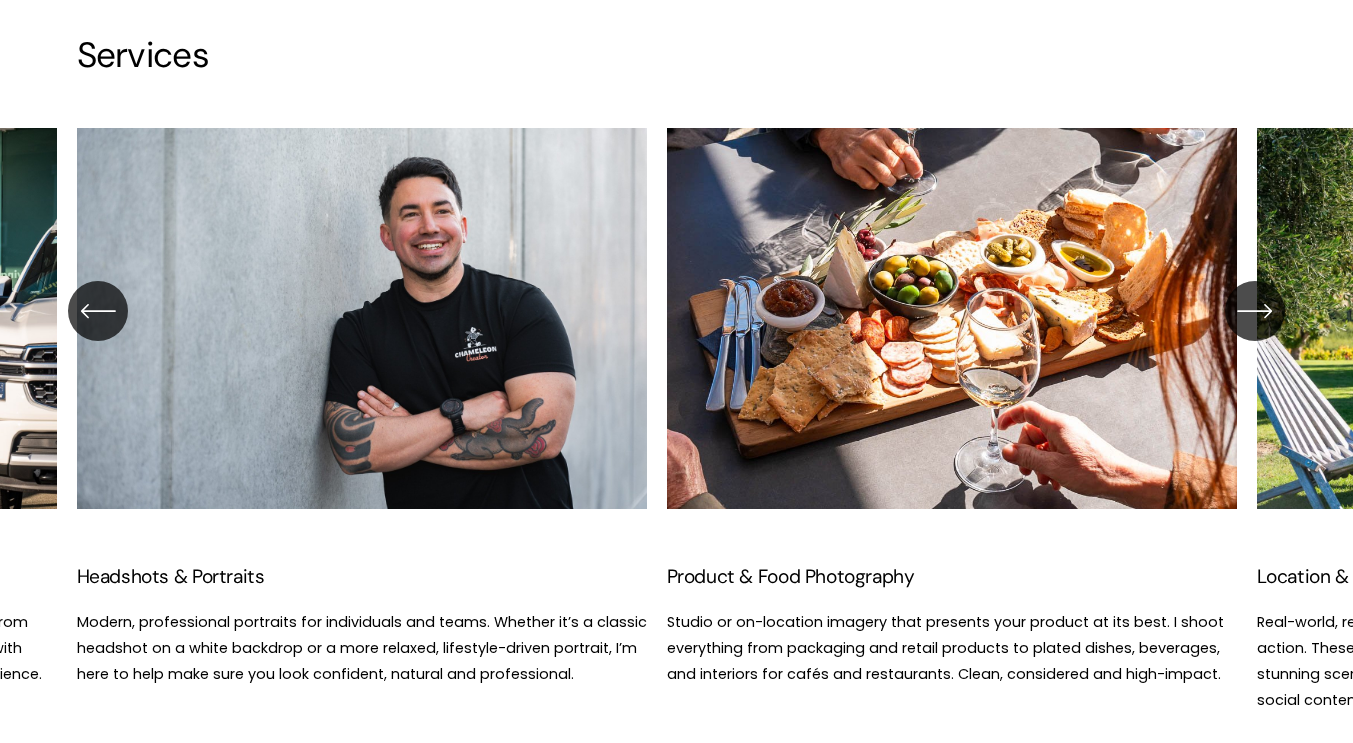 click 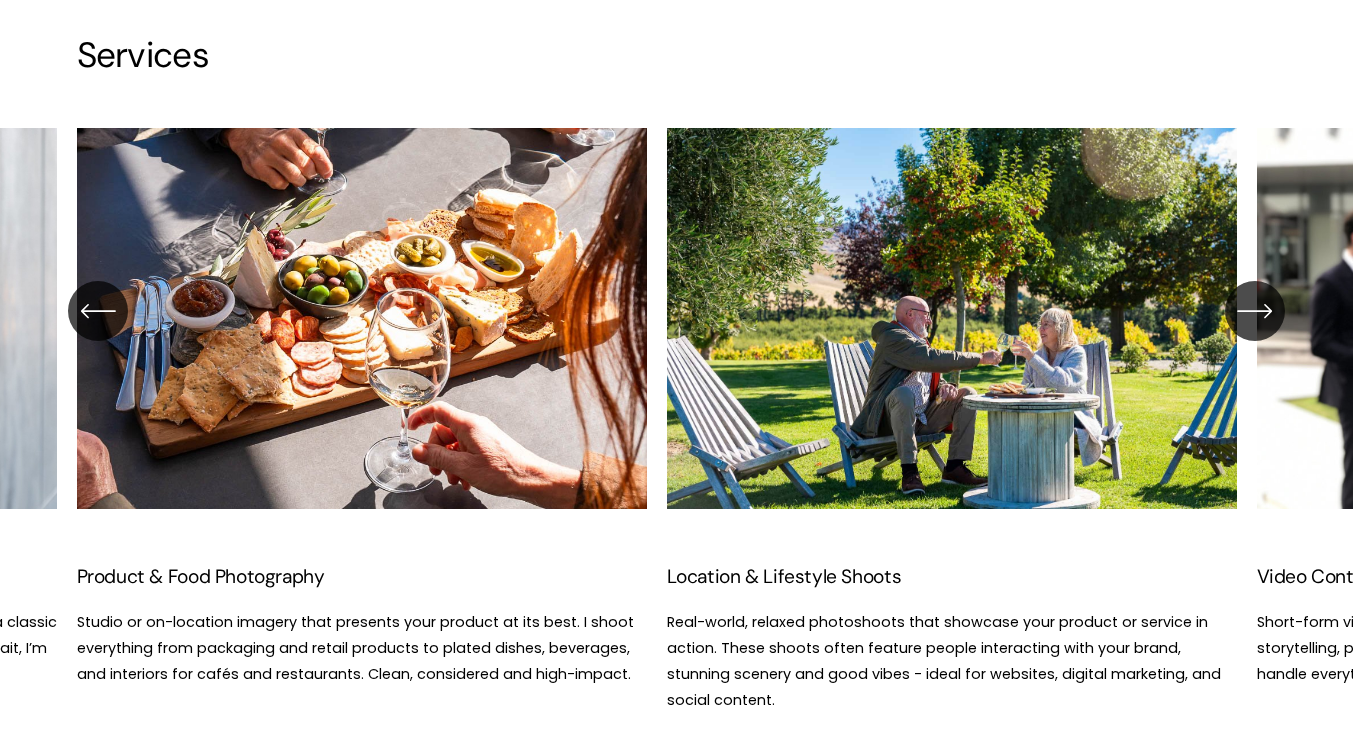 click 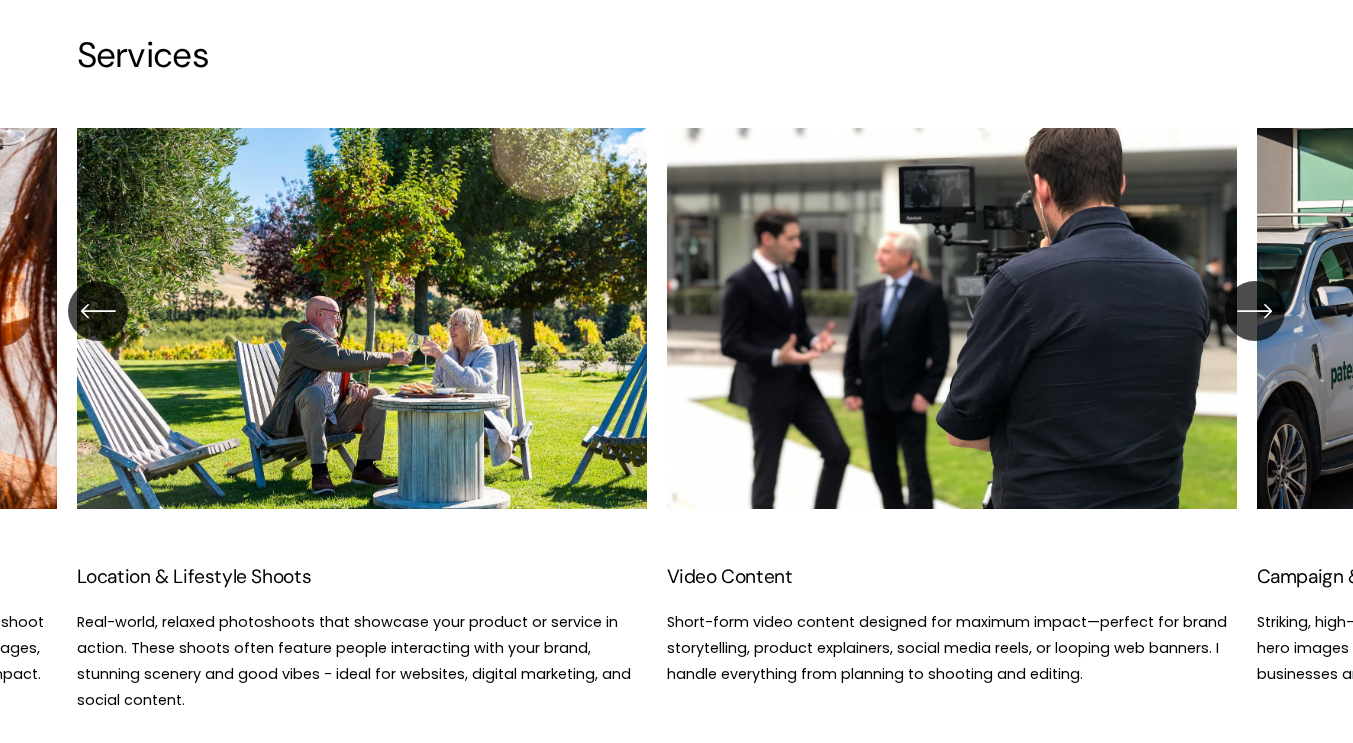 click 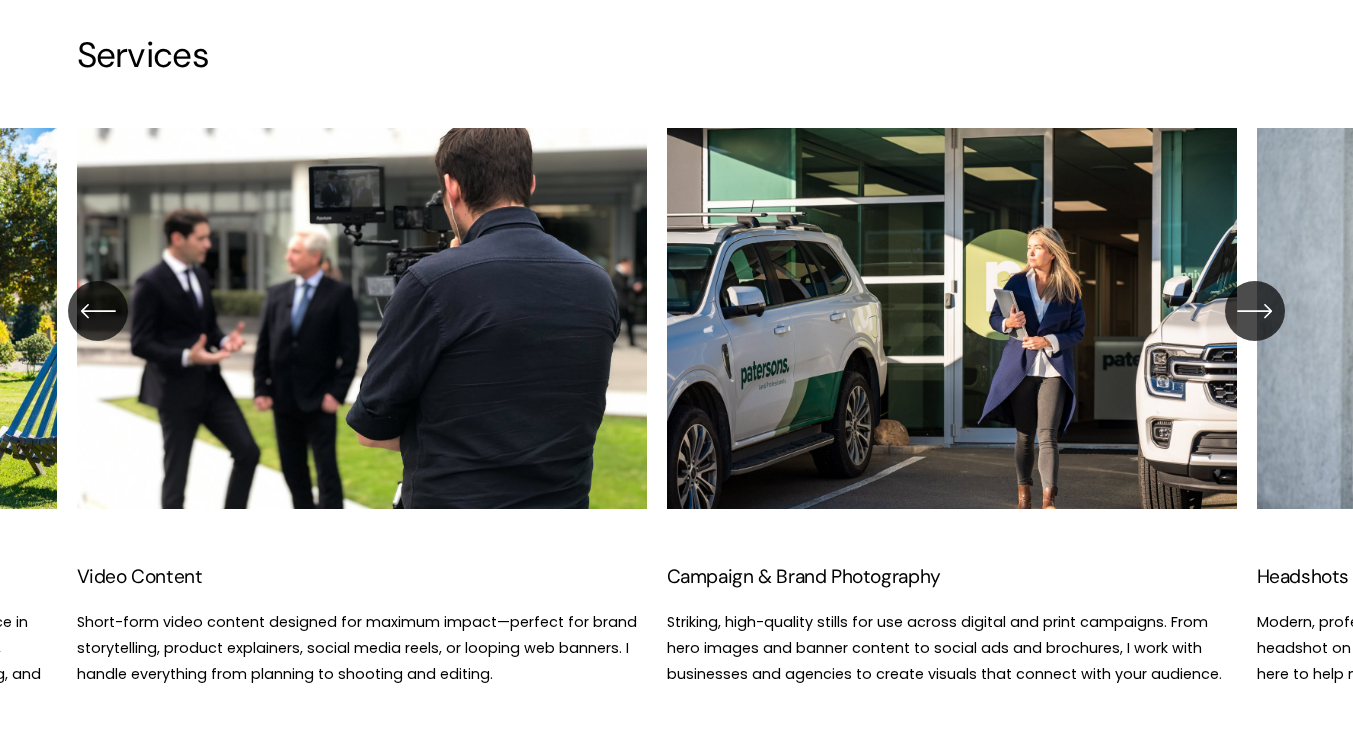 click 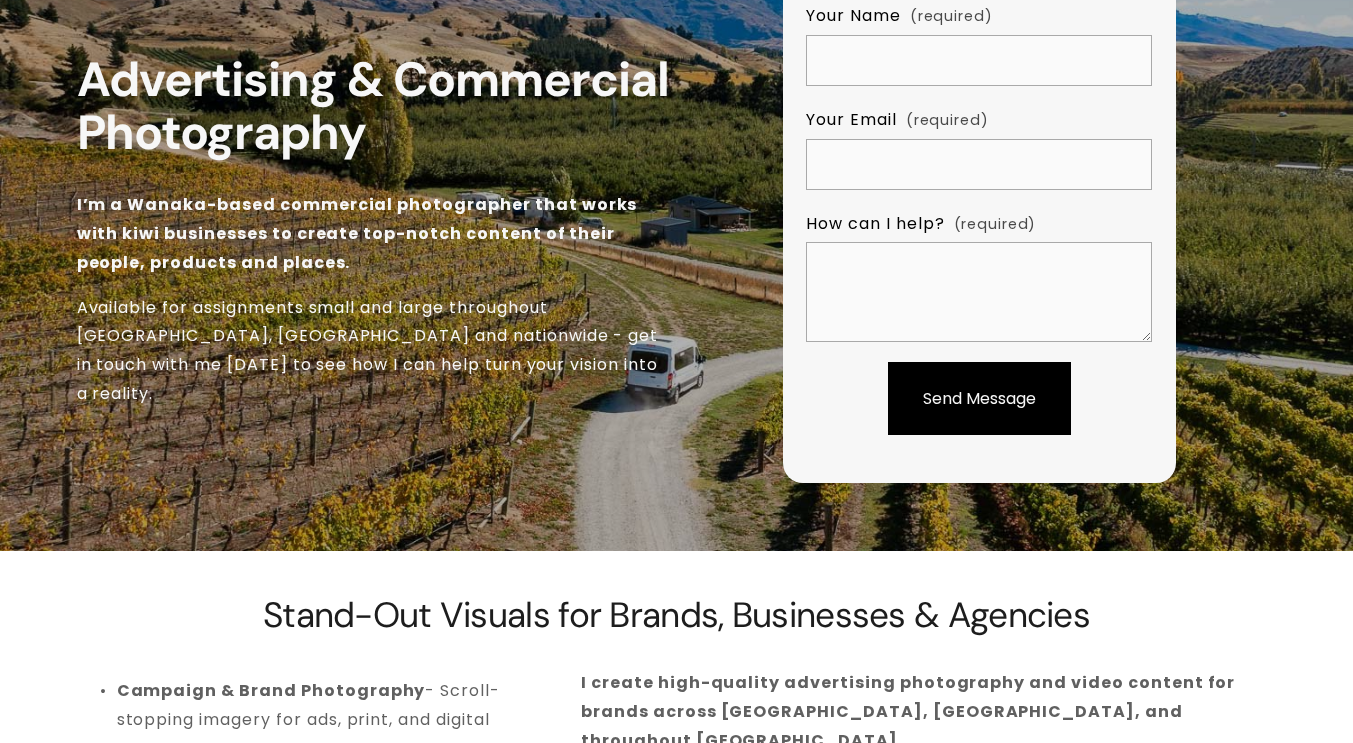 scroll, scrollTop: 0, scrollLeft: 0, axis: both 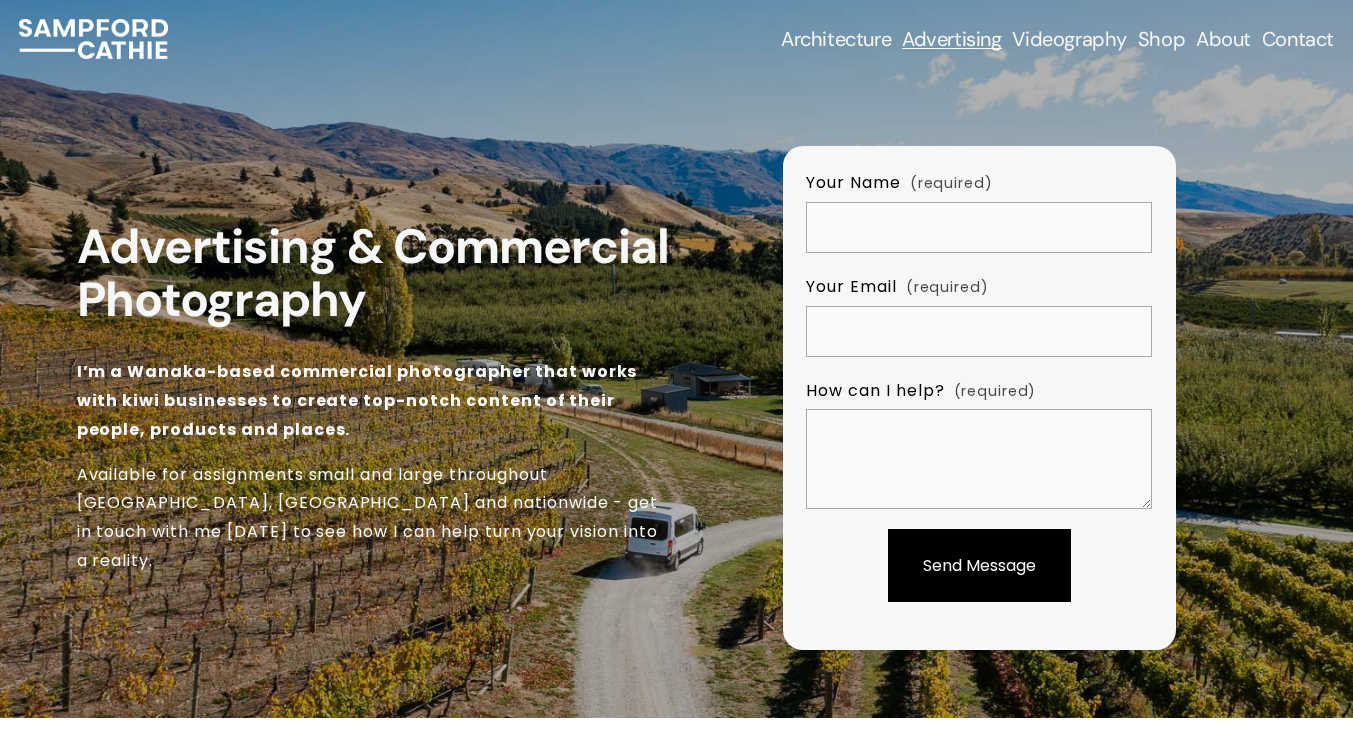 click on "Architecture" at bounding box center (836, 39) 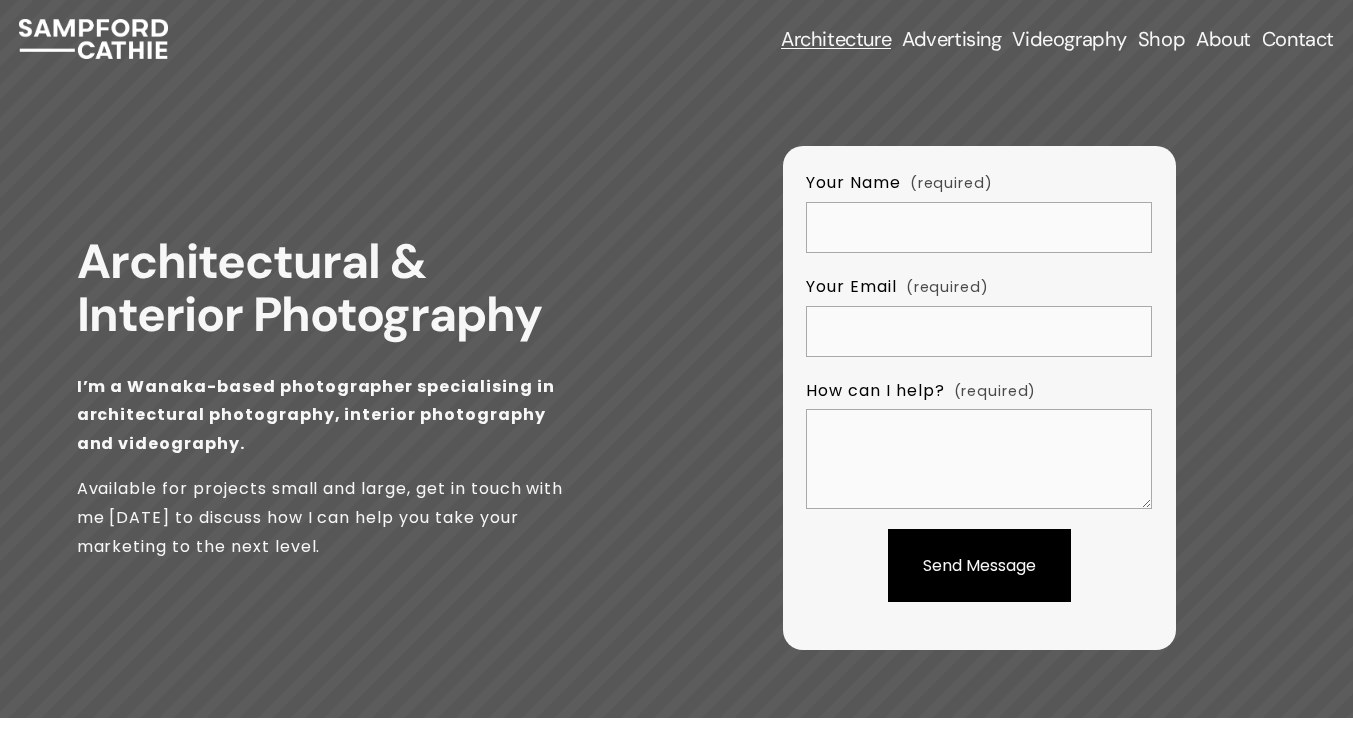 scroll, scrollTop: 0, scrollLeft: 0, axis: both 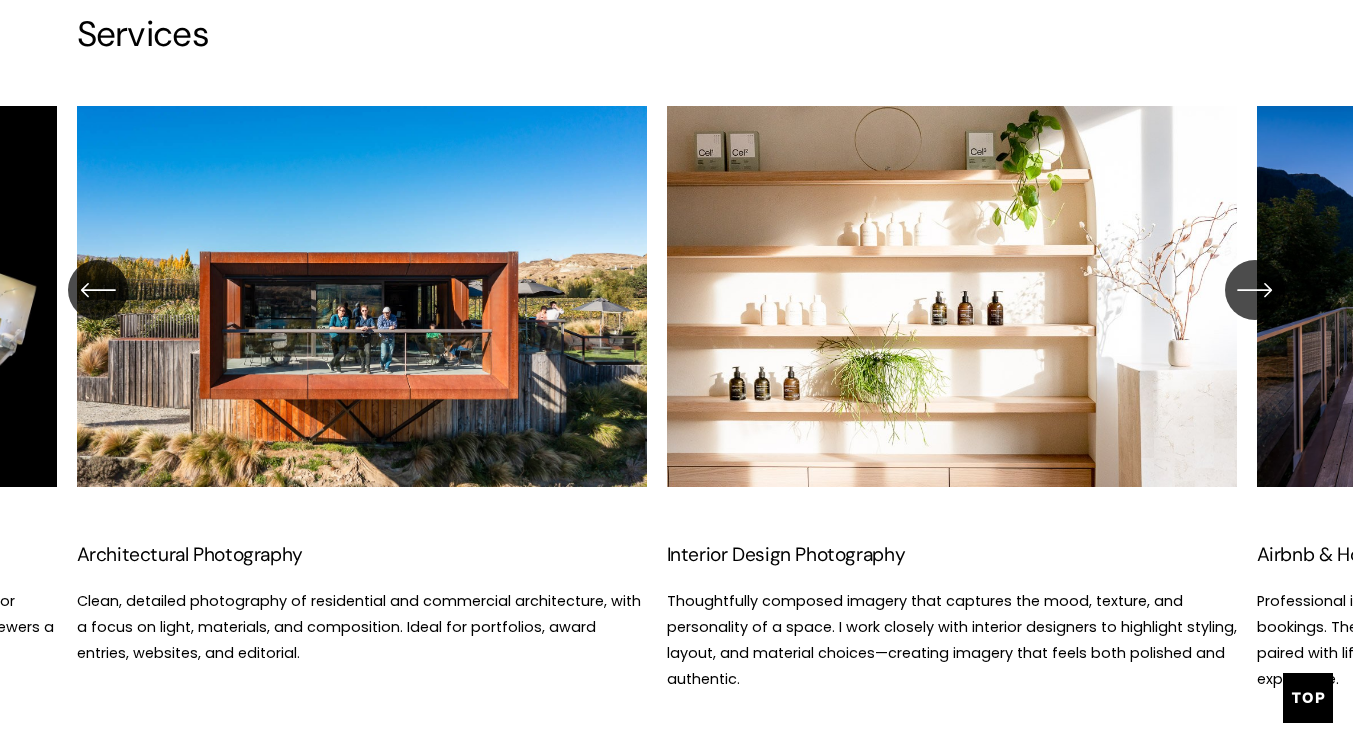 click 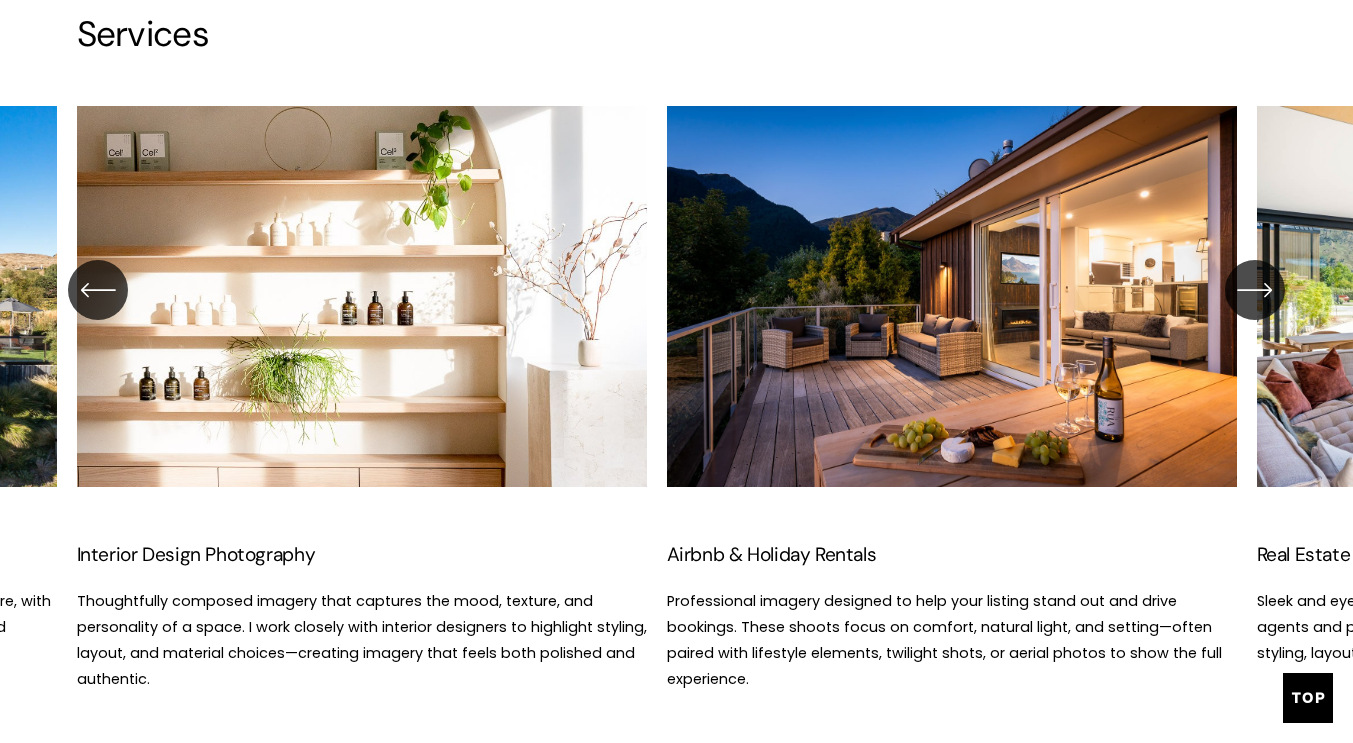 click 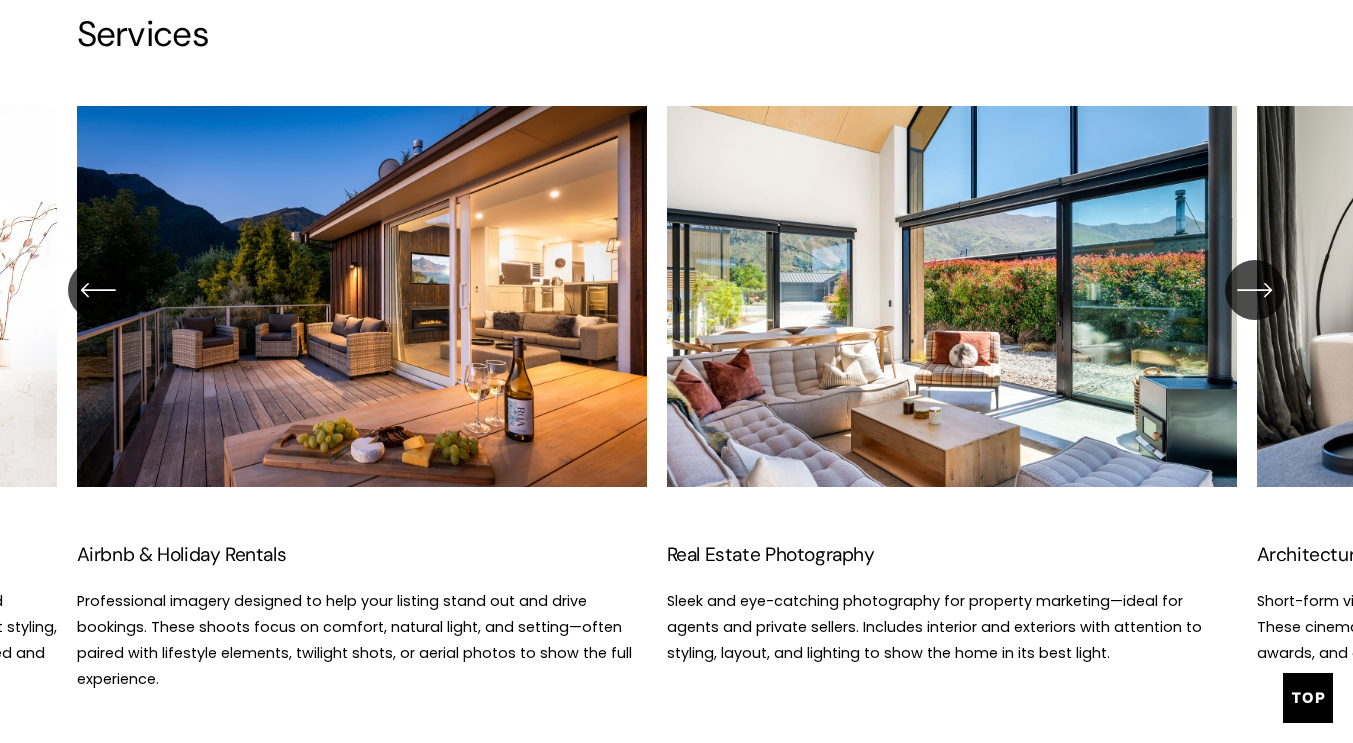 click 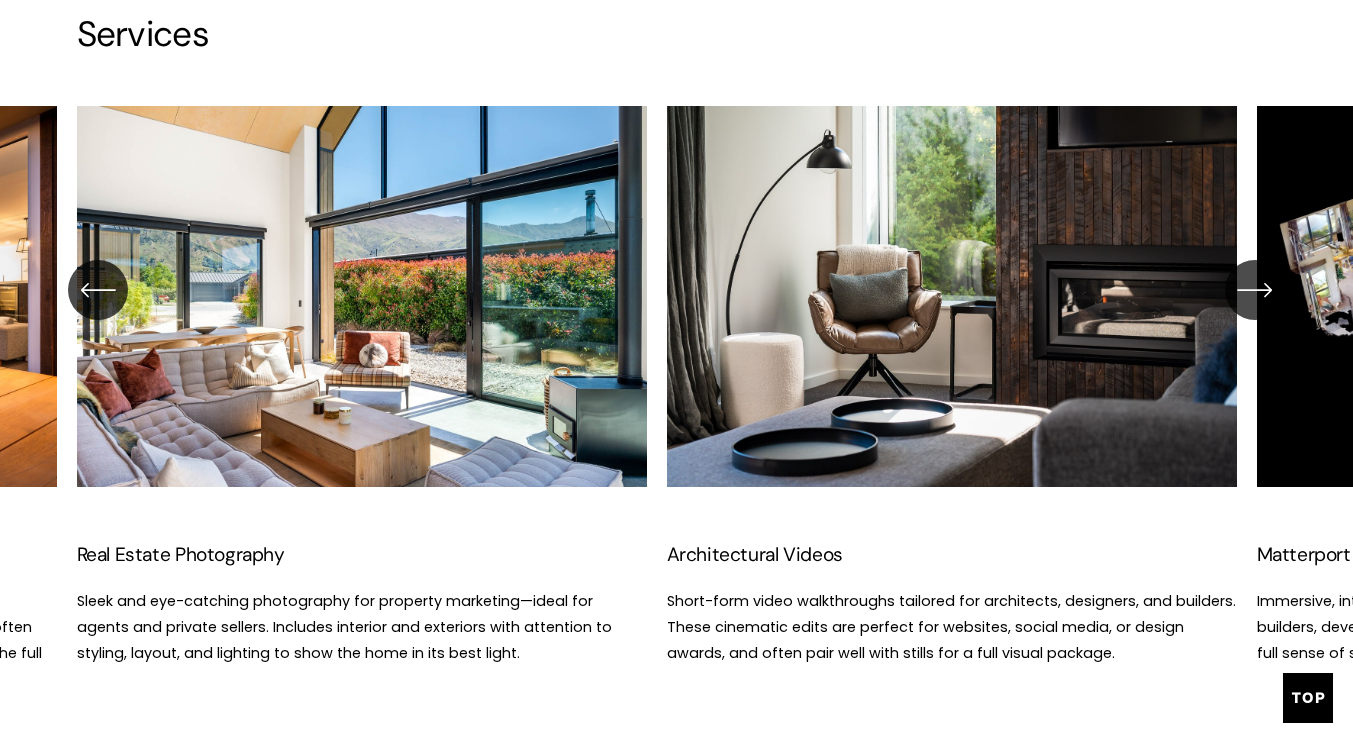 click 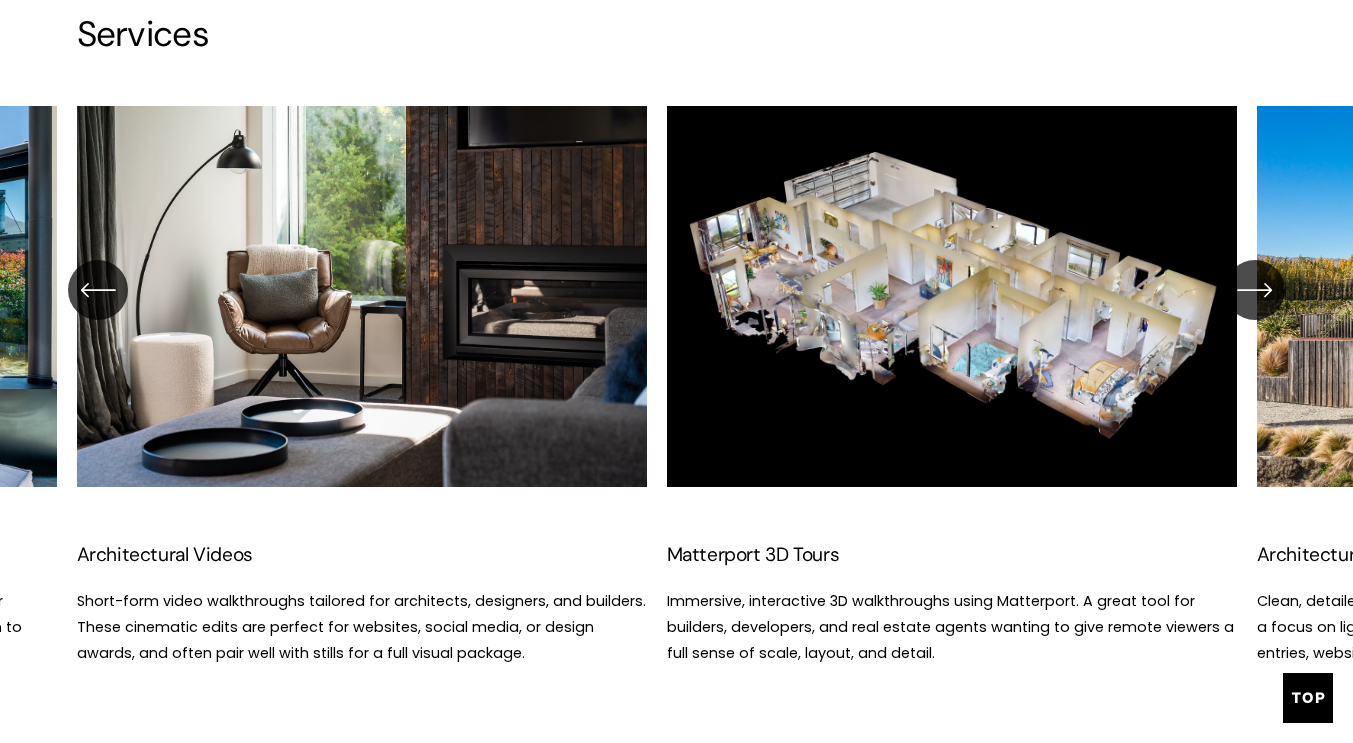 click 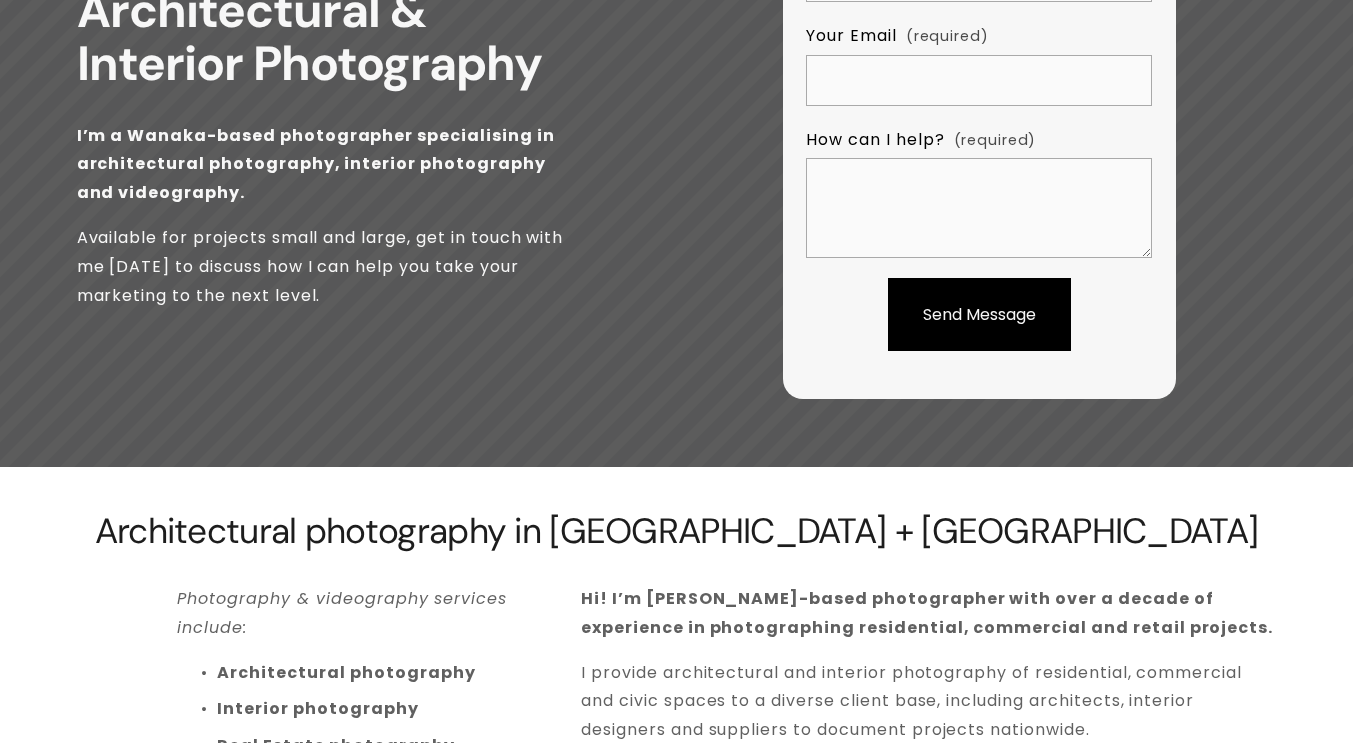 scroll, scrollTop: 0, scrollLeft: 0, axis: both 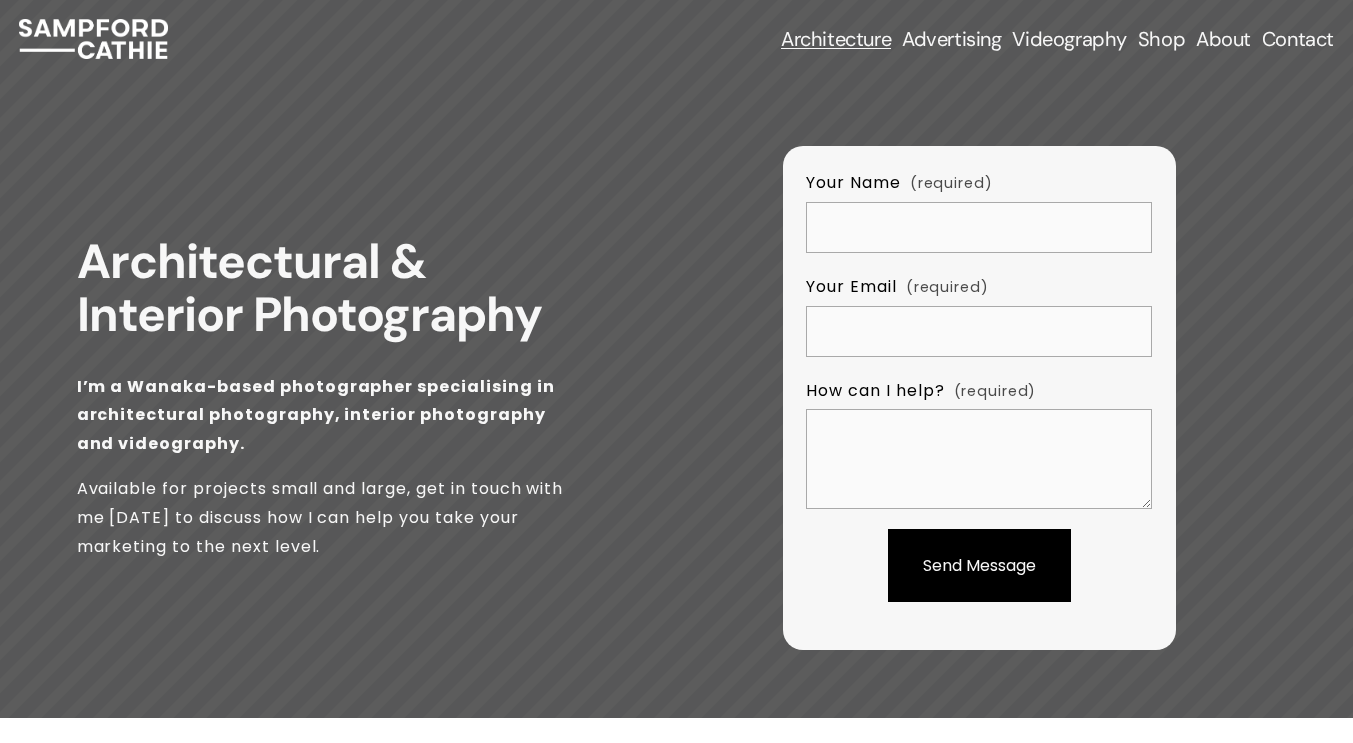 click on "Videography" at bounding box center [1069, 39] 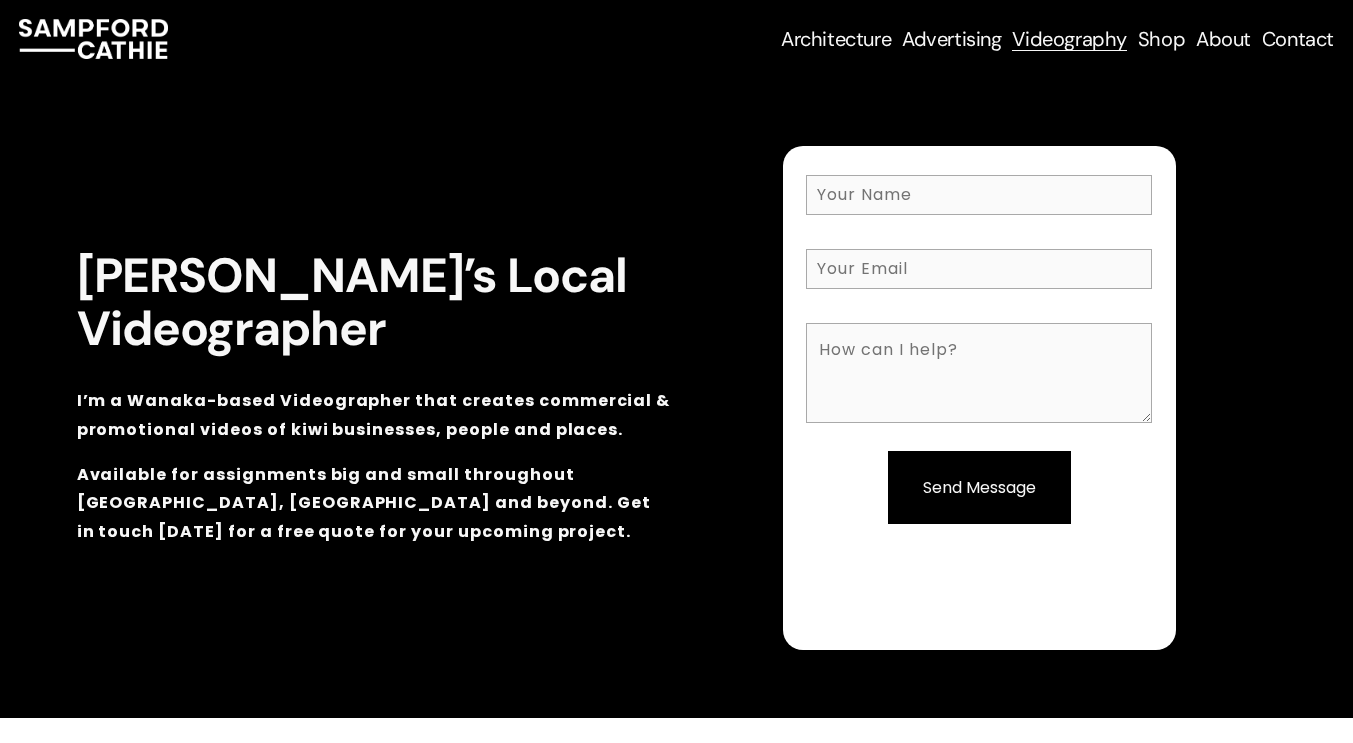 scroll, scrollTop: 0, scrollLeft: 0, axis: both 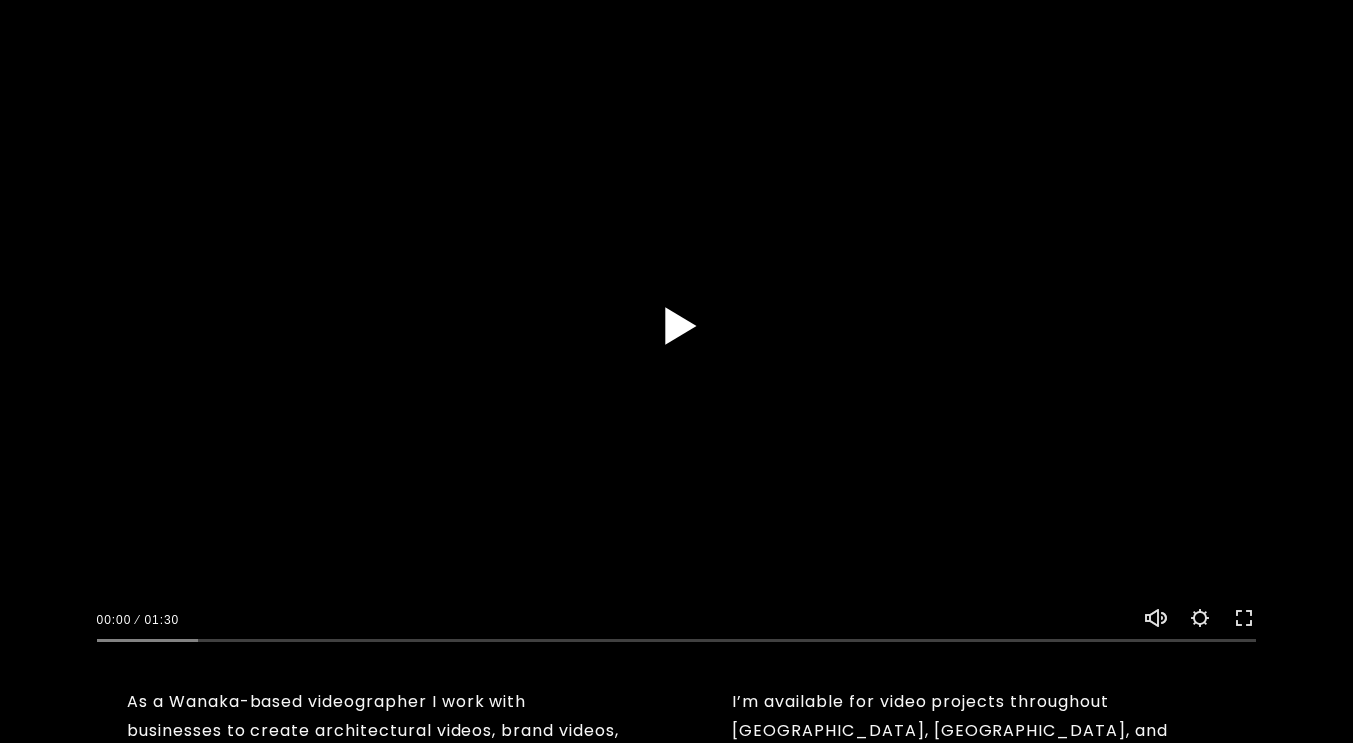 click on "Play" at bounding box center (677, 326) 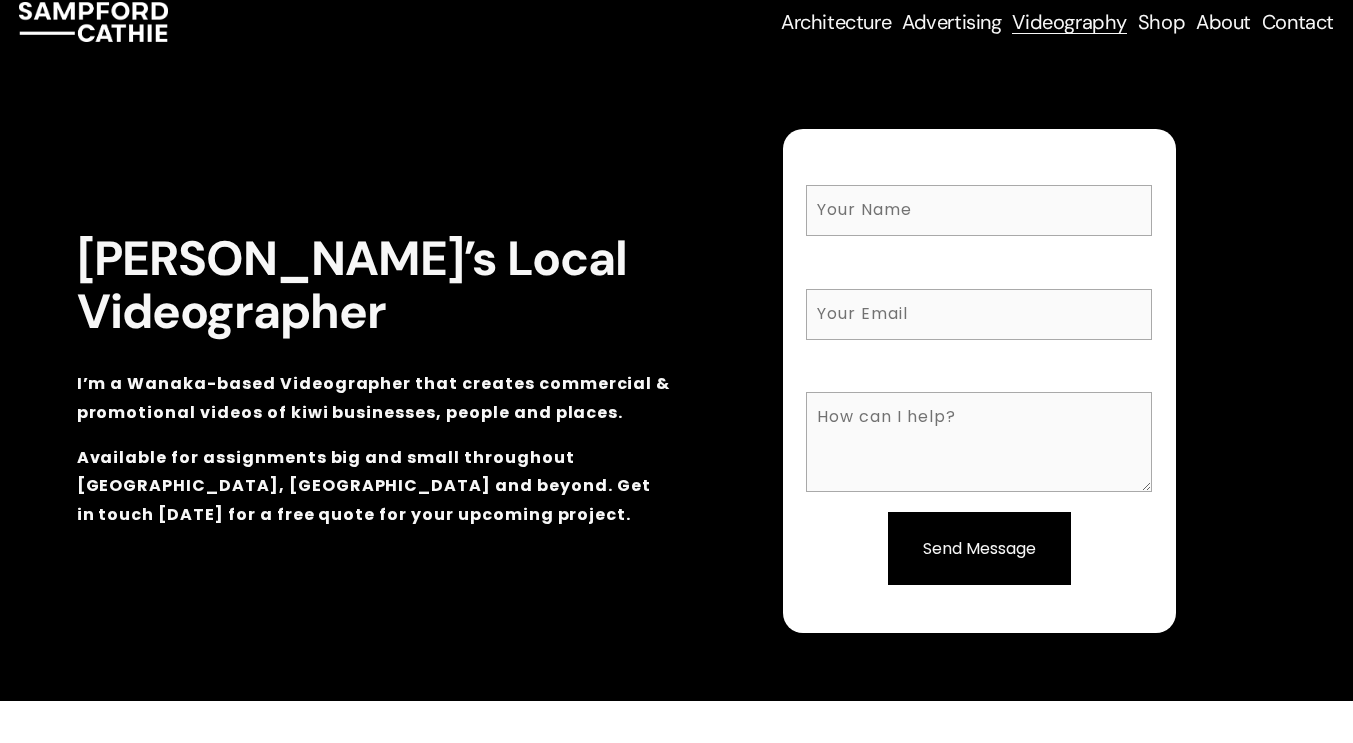 scroll, scrollTop: 0, scrollLeft: 0, axis: both 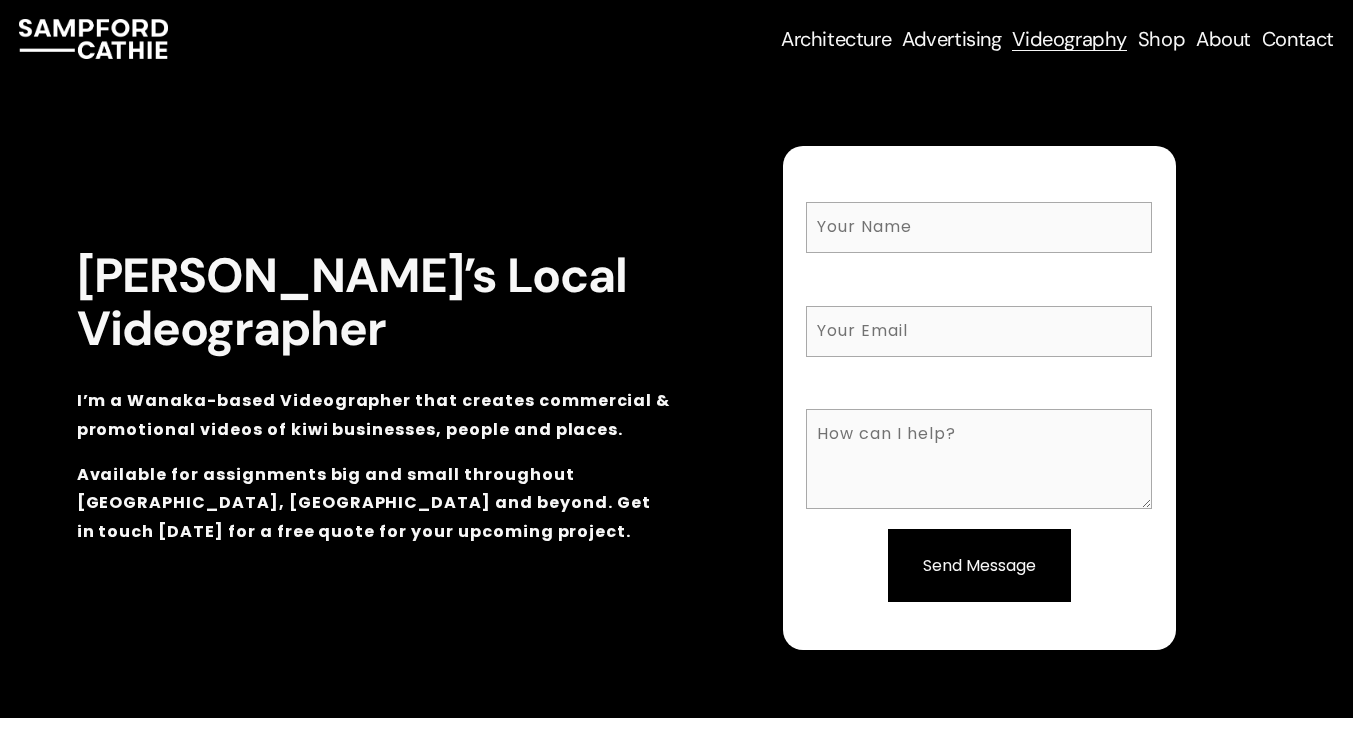 click on "Shop" at bounding box center [1161, 39] 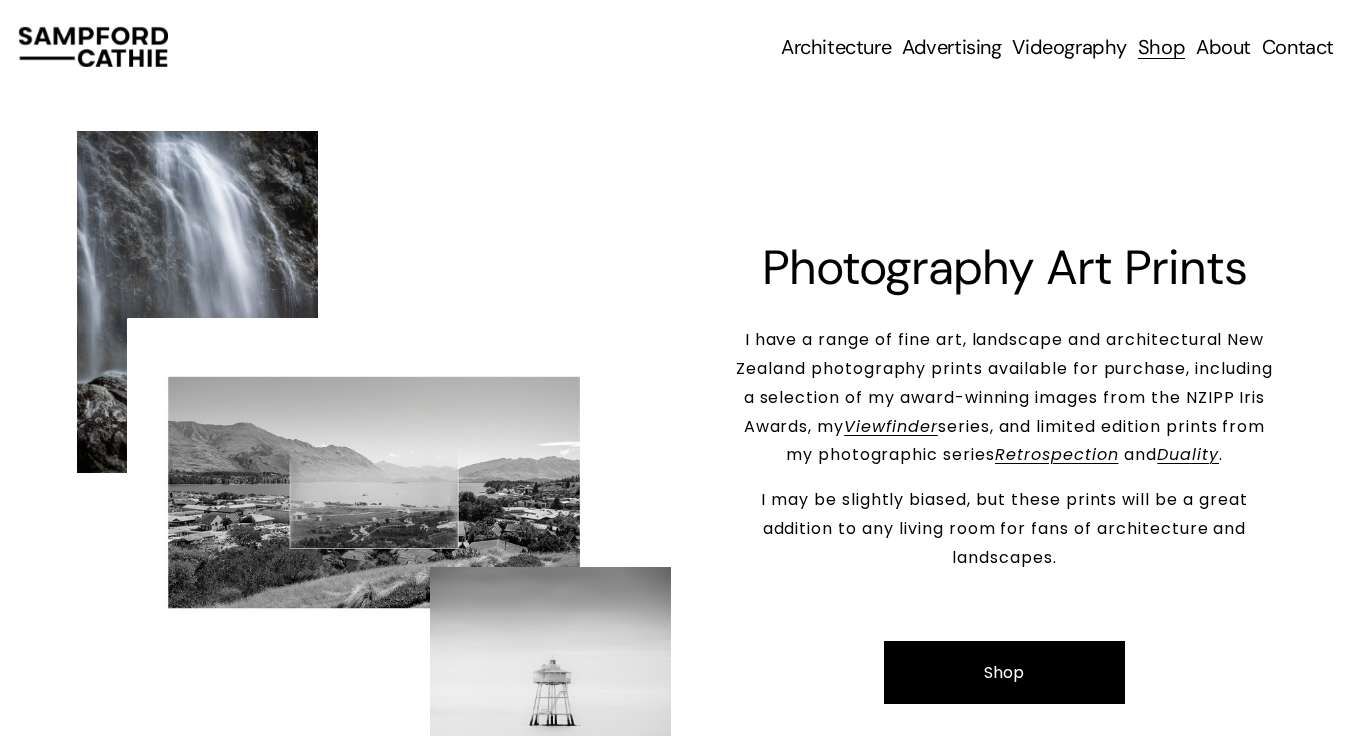 scroll, scrollTop: 0, scrollLeft: 0, axis: both 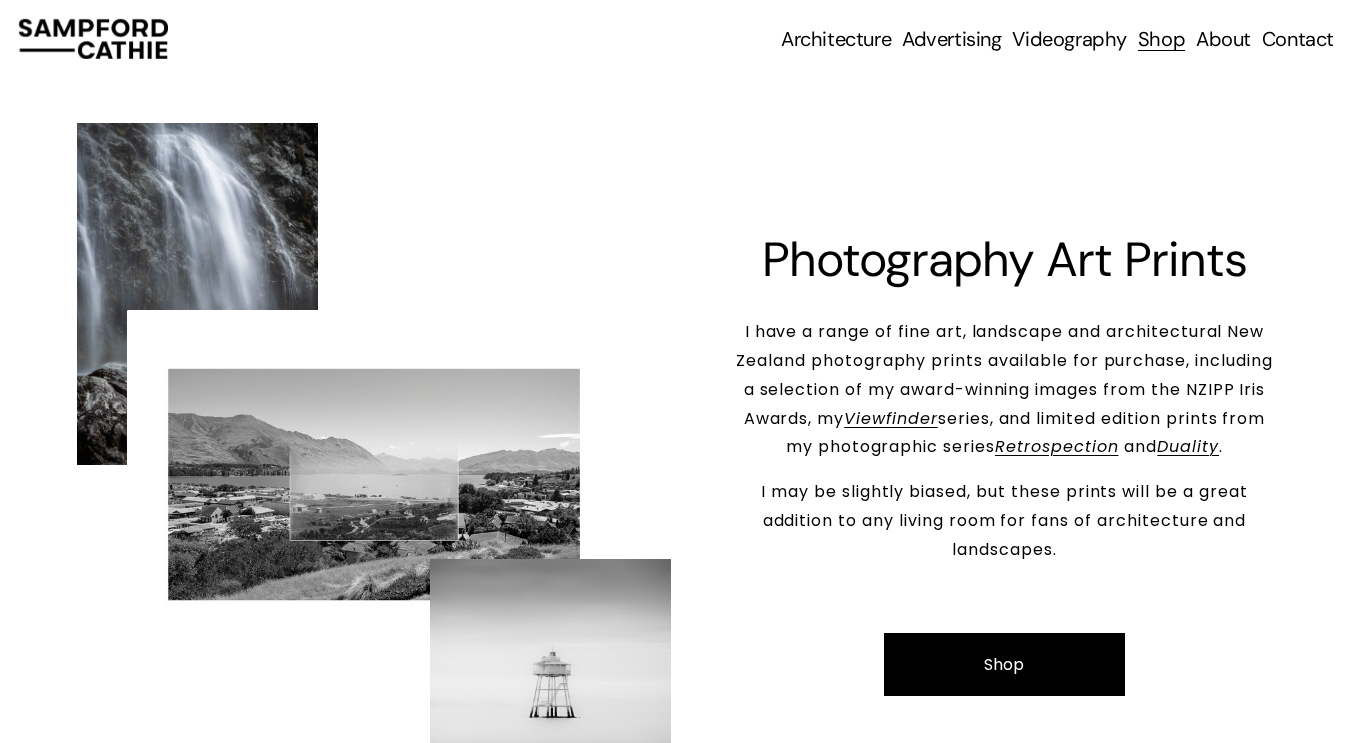 click on "About" at bounding box center (1223, 39) 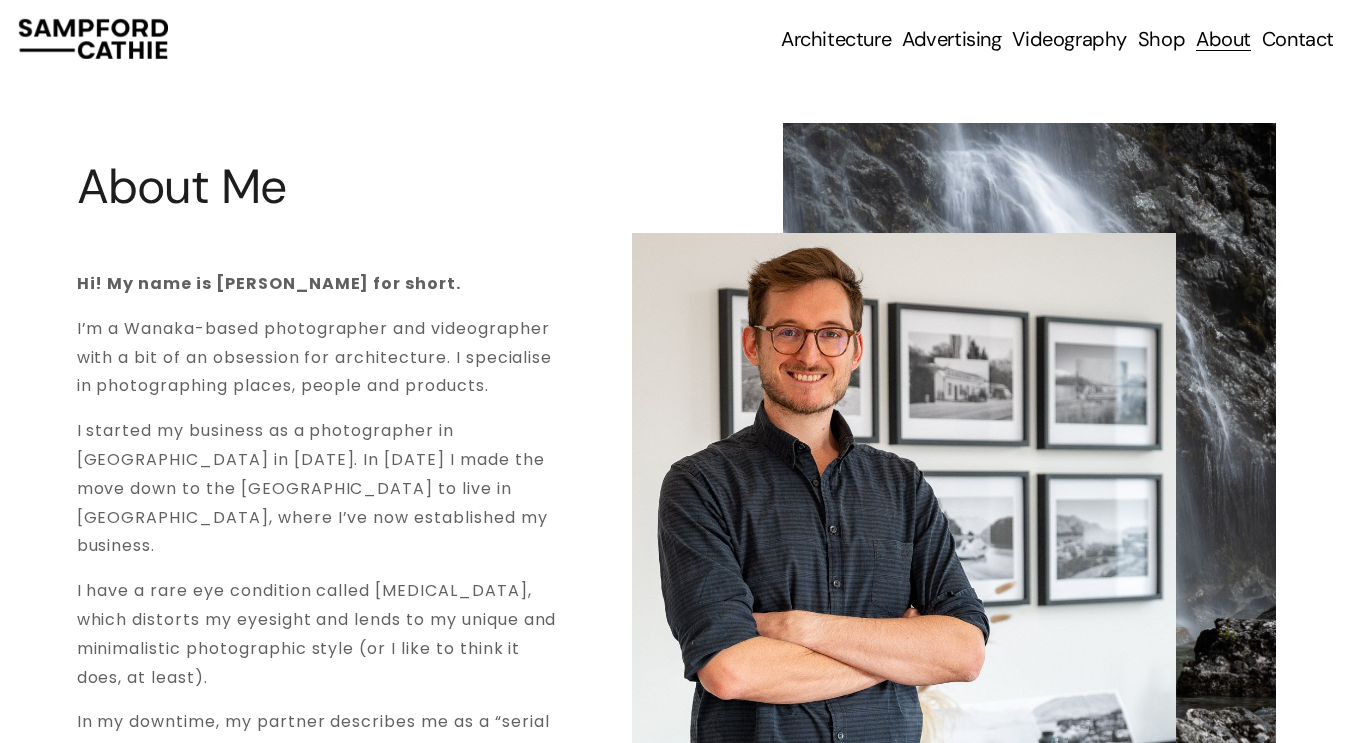scroll, scrollTop: 0, scrollLeft: 0, axis: both 